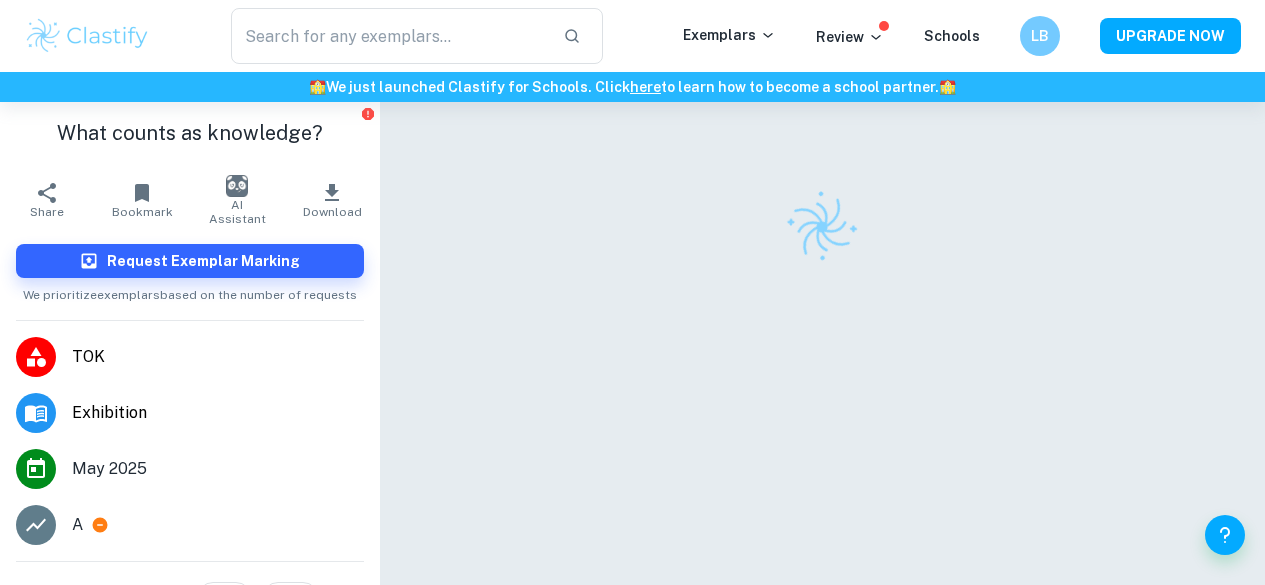 scroll, scrollTop: 0, scrollLeft: 0, axis: both 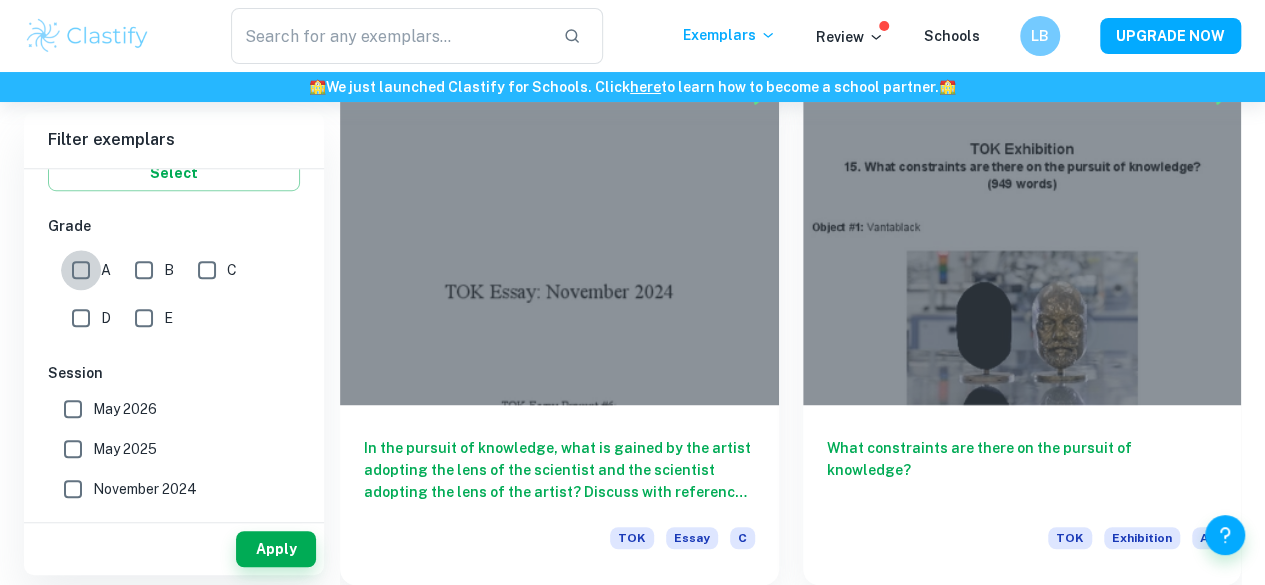 click on "A" at bounding box center [81, 270] 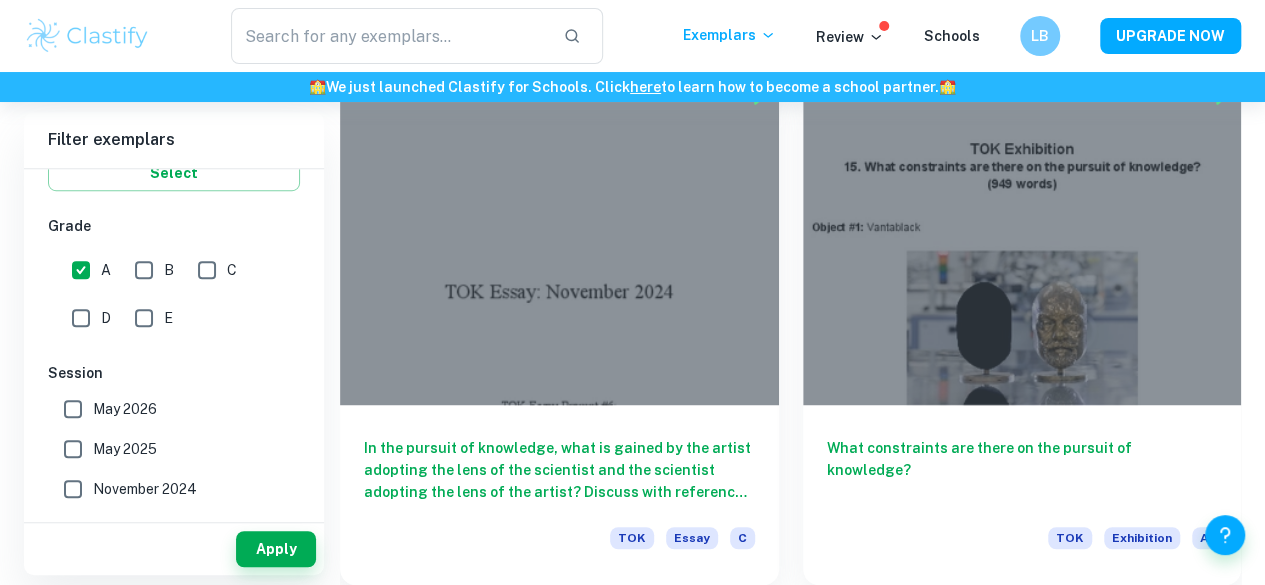 click on "B" at bounding box center (144, 270) 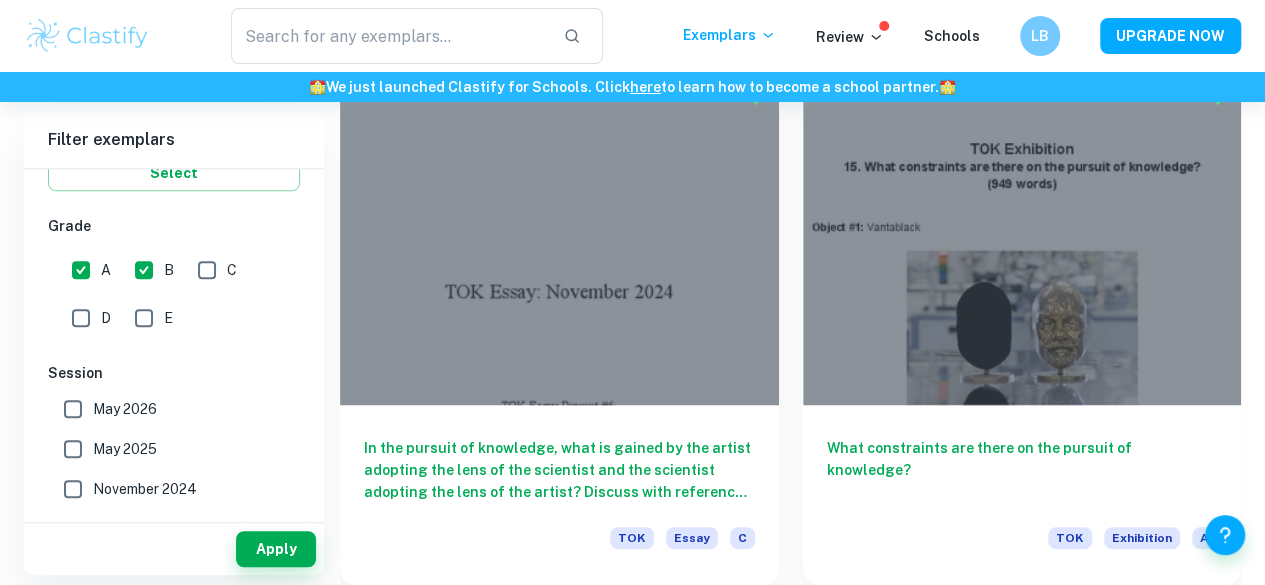 click on "May 2026" at bounding box center (125, 409) 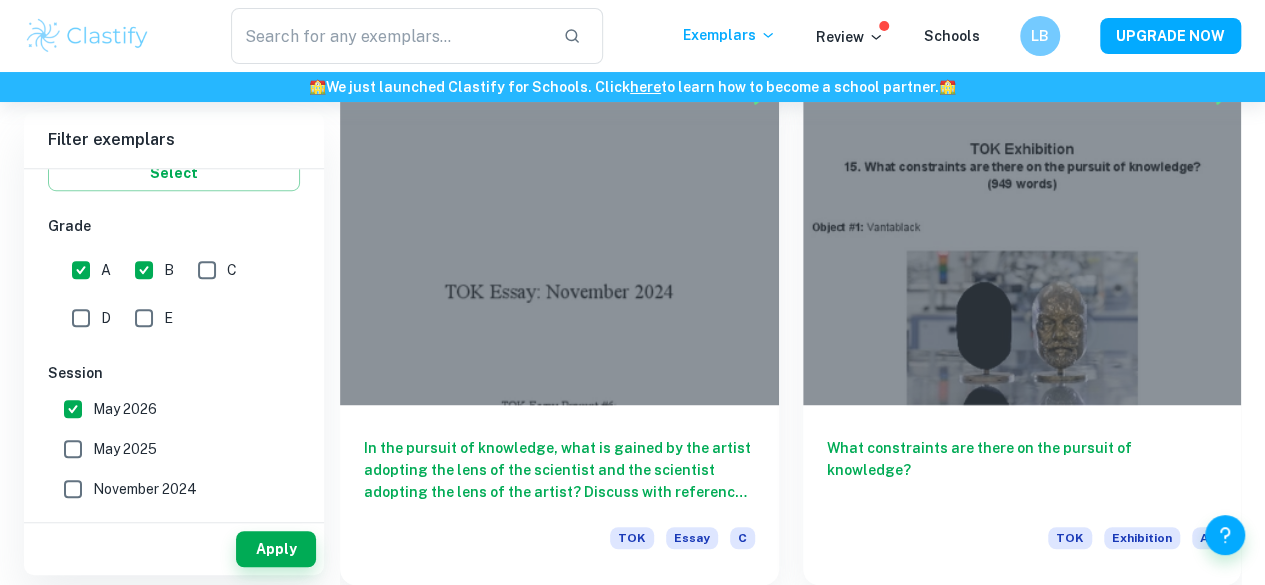 drag, startPoint x: 98, startPoint y: 450, endPoint x: 101, endPoint y: 461, distance: 11.401754 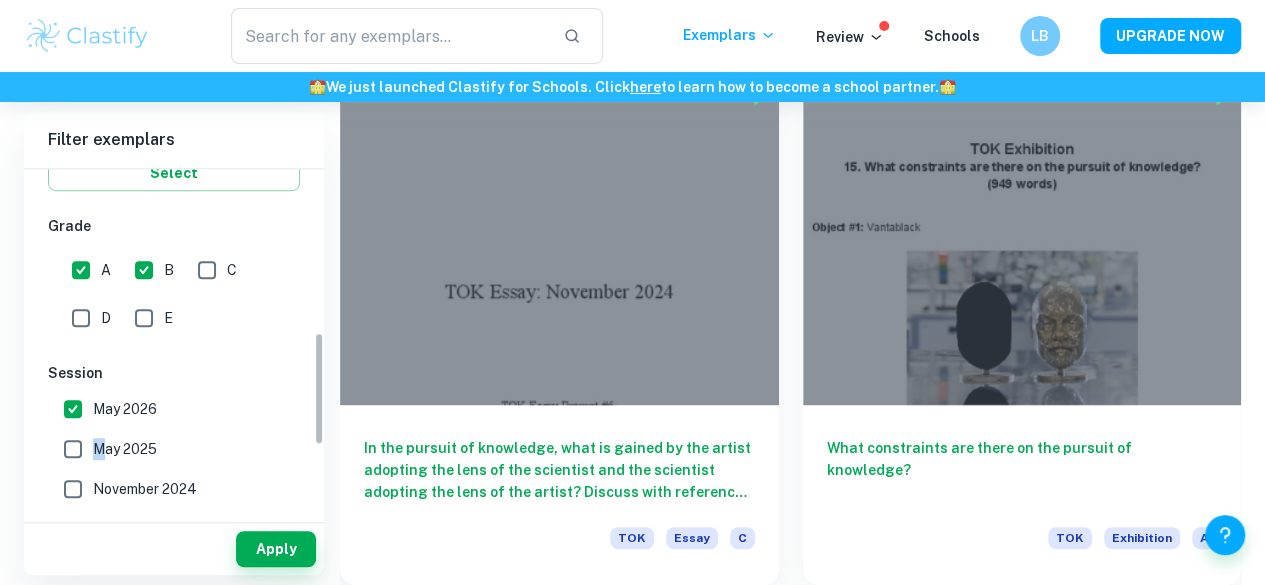 scroll, scrollTop: 500, scrollLeft: 0, axis: vertical 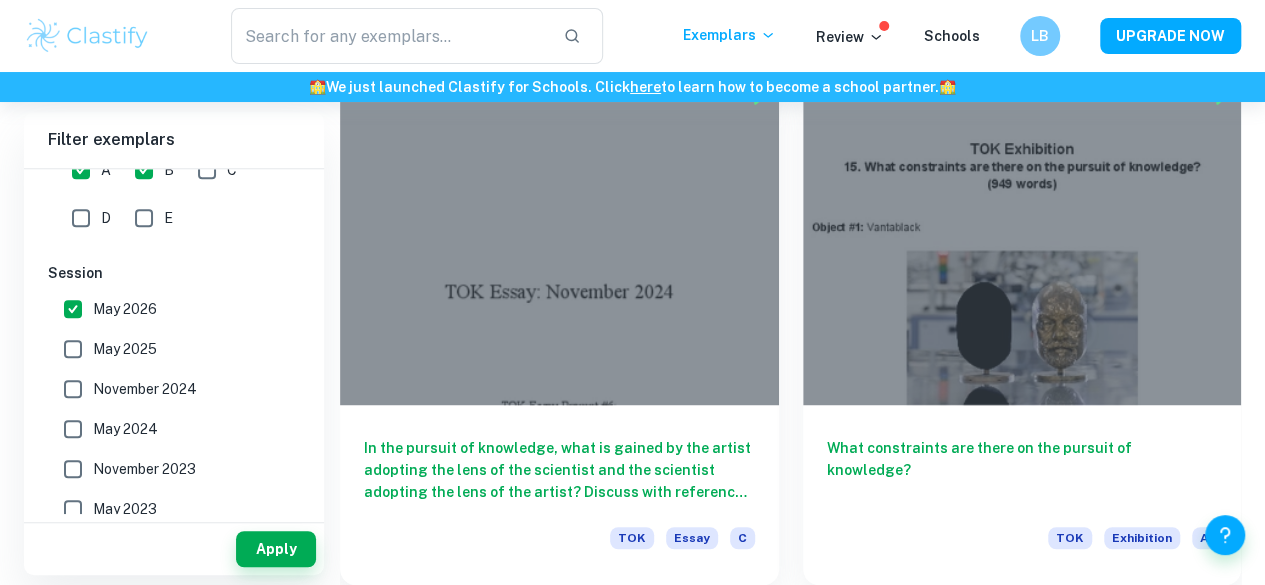 click on "May 2025" at bounding box center [125, 349] 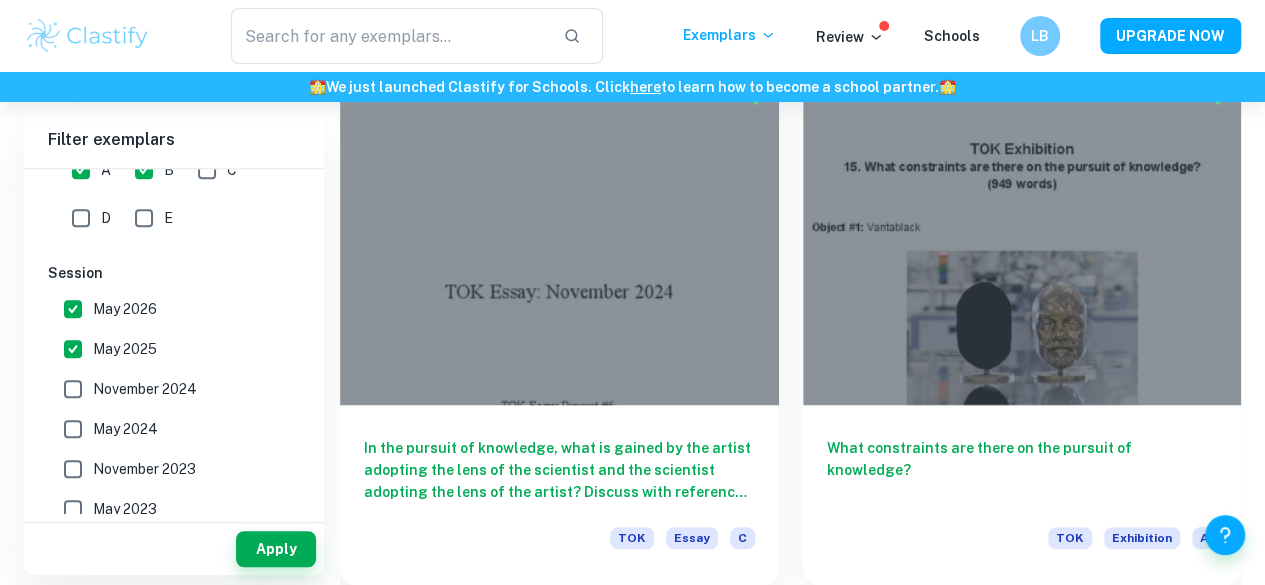 click on "November 2024" at bounding box center (145, 389) 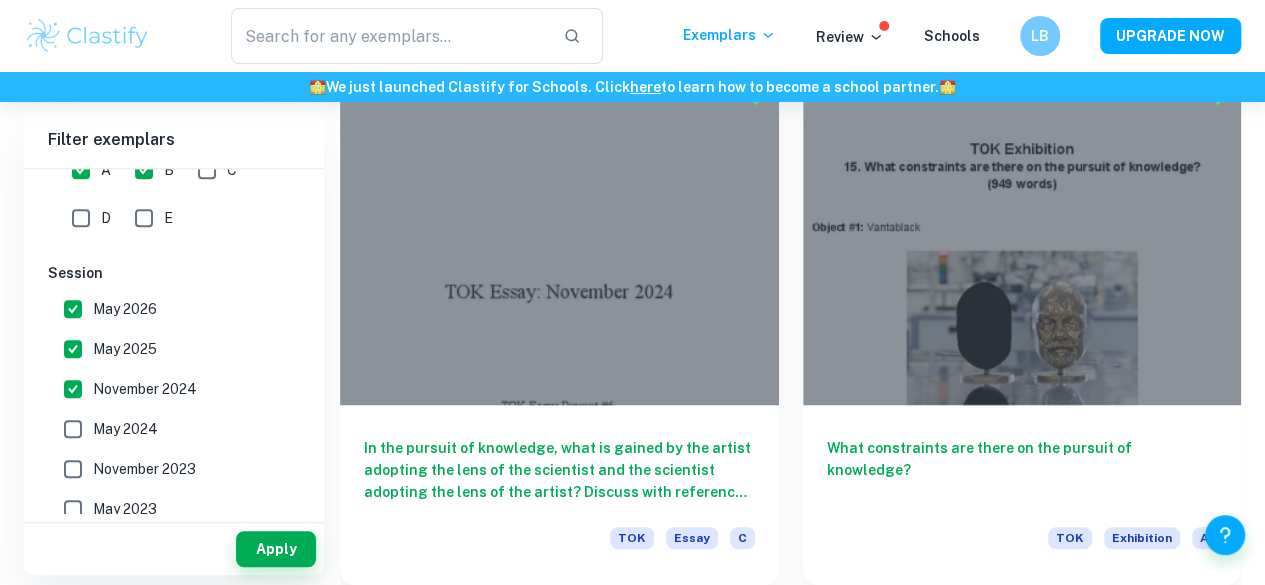 click on "May 2024" at bounding box center (168, 429) 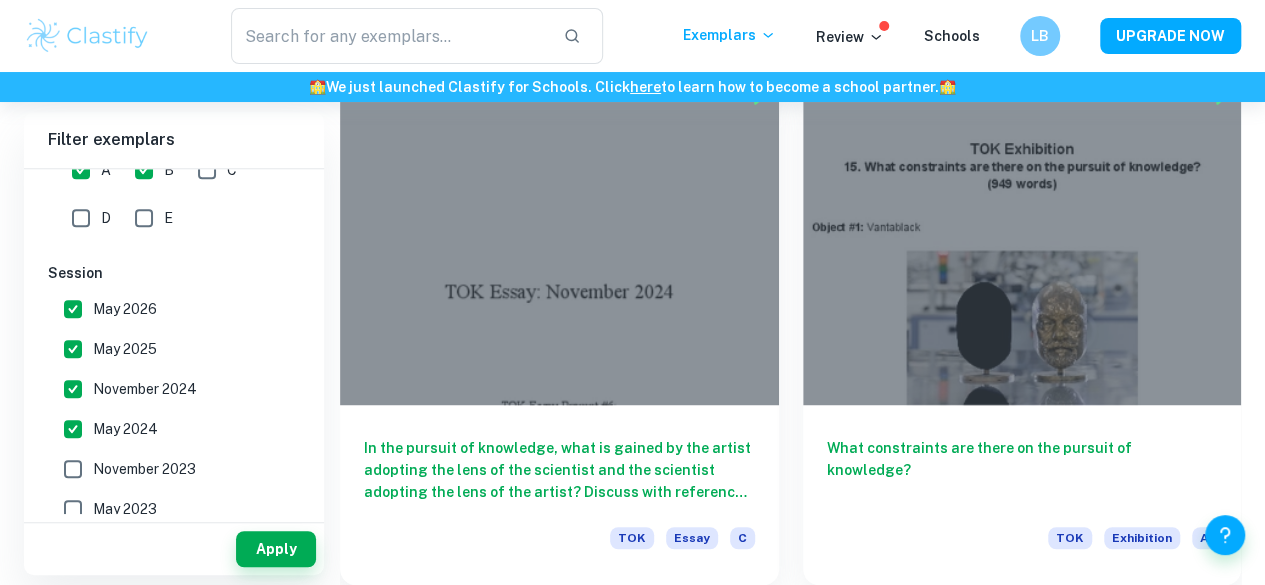 click on "November 2023" at bounding box center (168, 469) 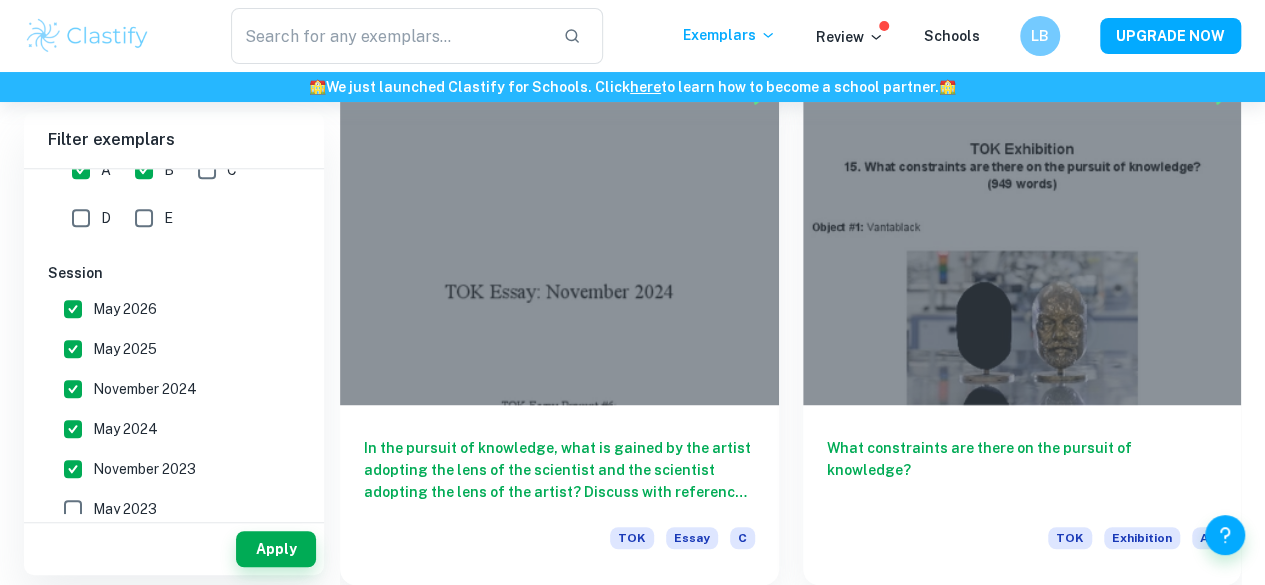 click on "November 2023" at bounding box center [144, 469] 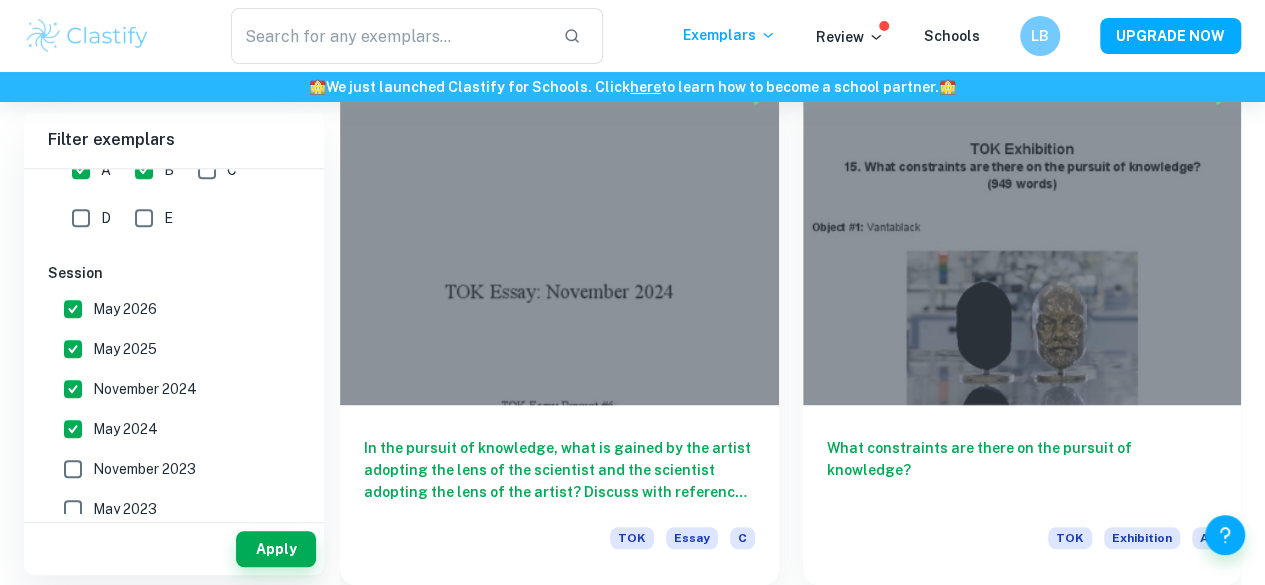 click on "May 2023" at bounding box center [125, 509] 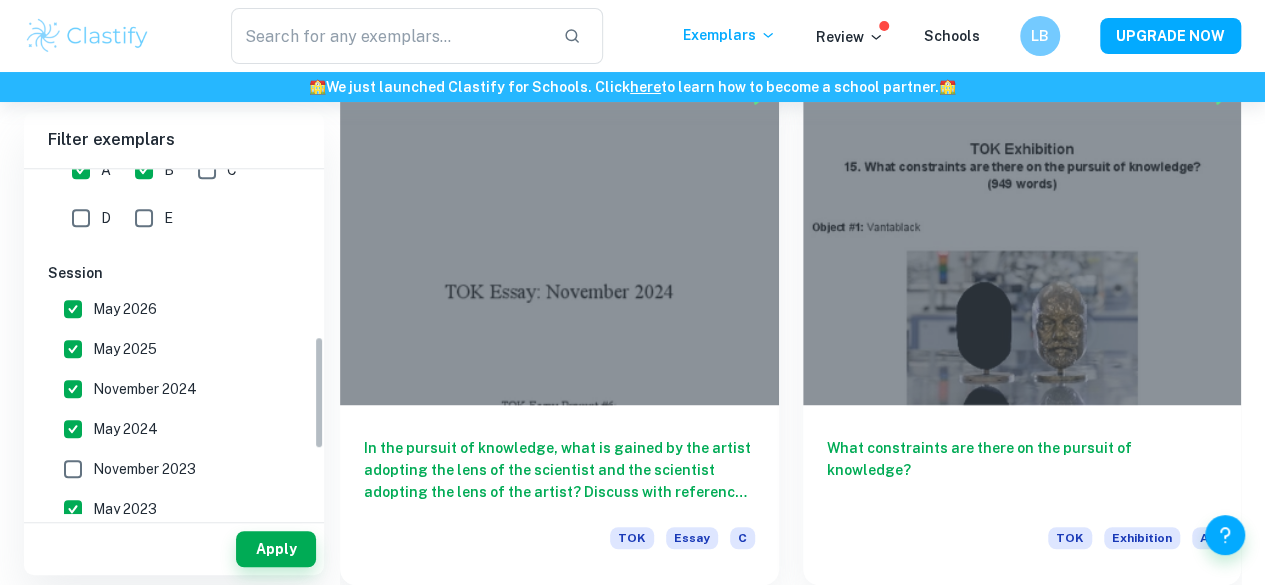 scroll, scrollTop: 512, scrollLeft: 0, axis: vertical 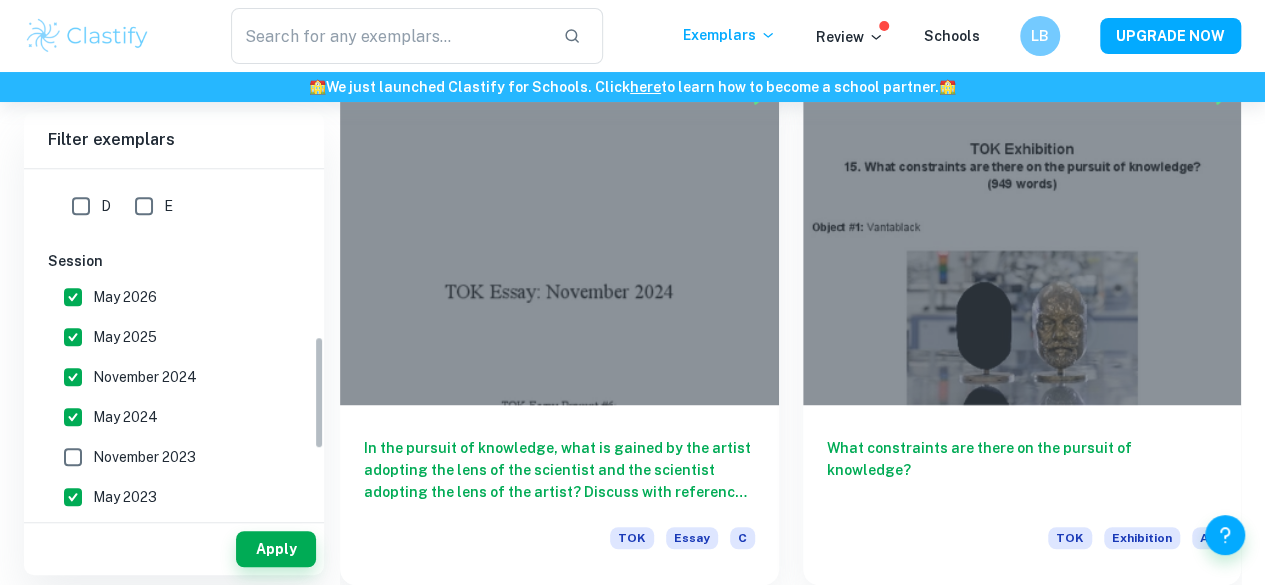 click on "November 2023" at bounding box center (144, 457) 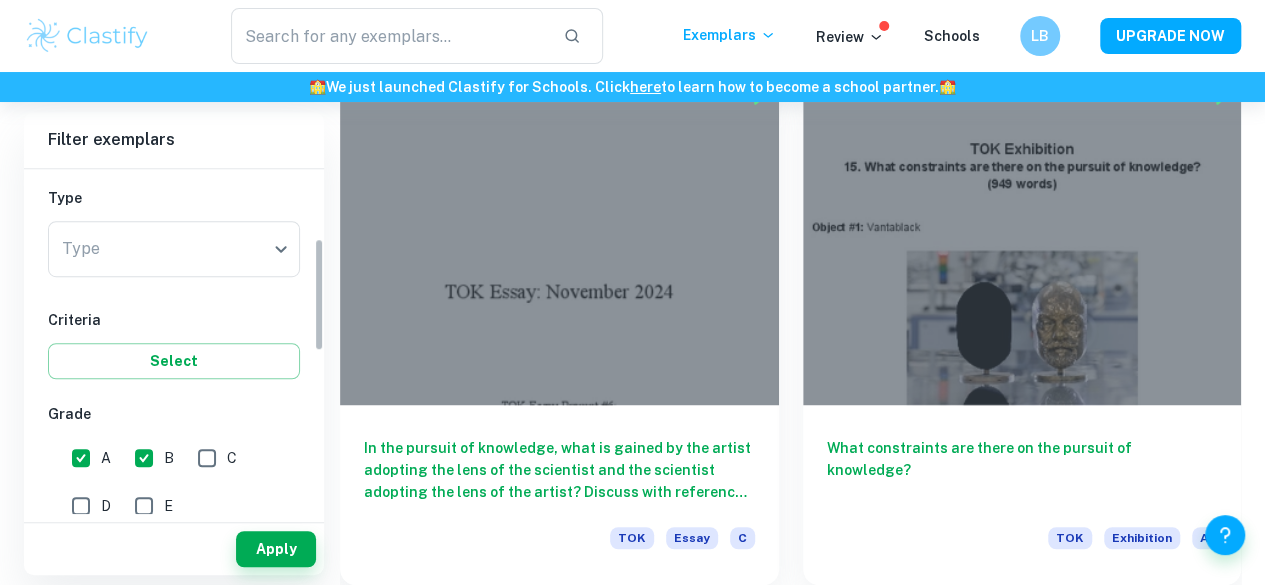 scroll, scrollTop: 0, scrollLeft: 0, axis: both 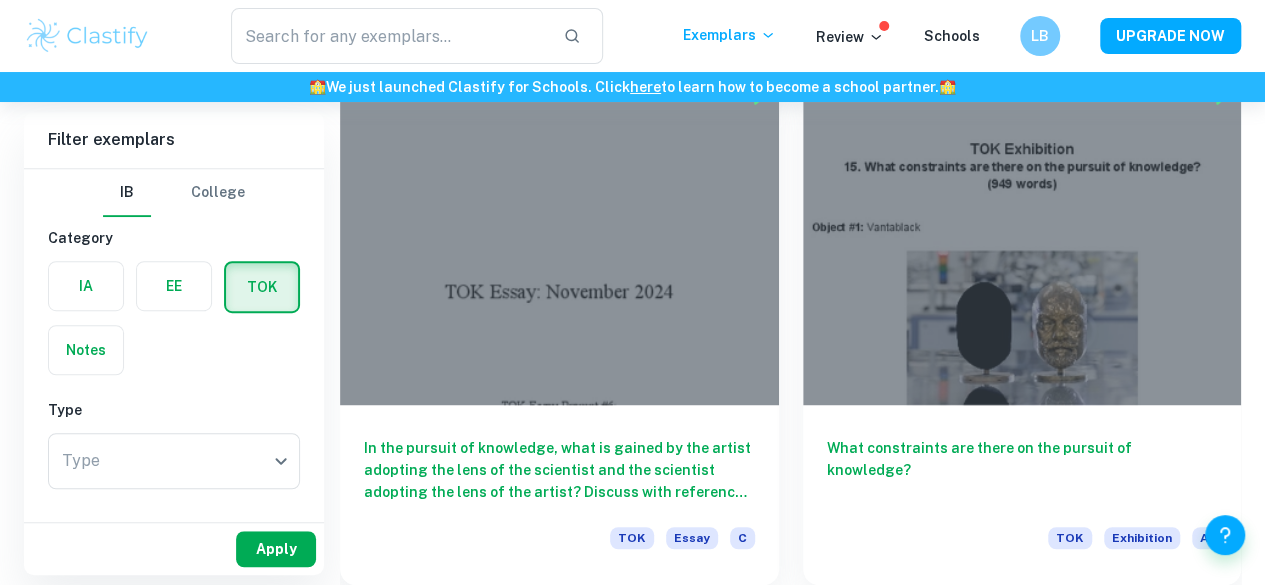 click on "Apply" at bounding box center (276, 549) 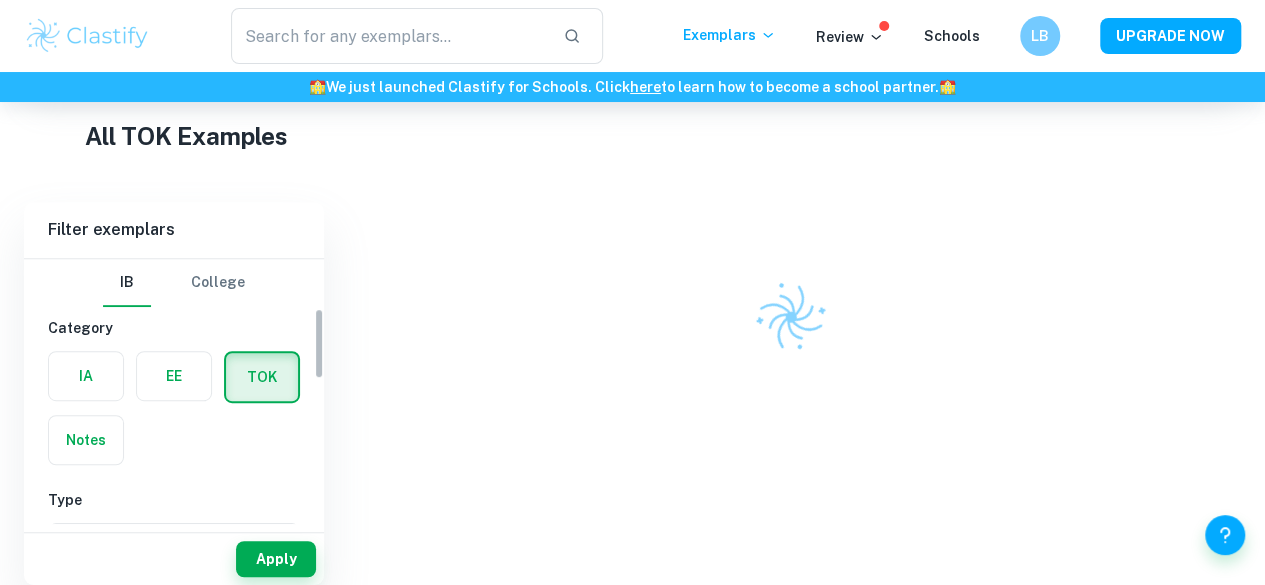 scroll, scrollTop: 374, scrollLeft: 0, axis: vertical 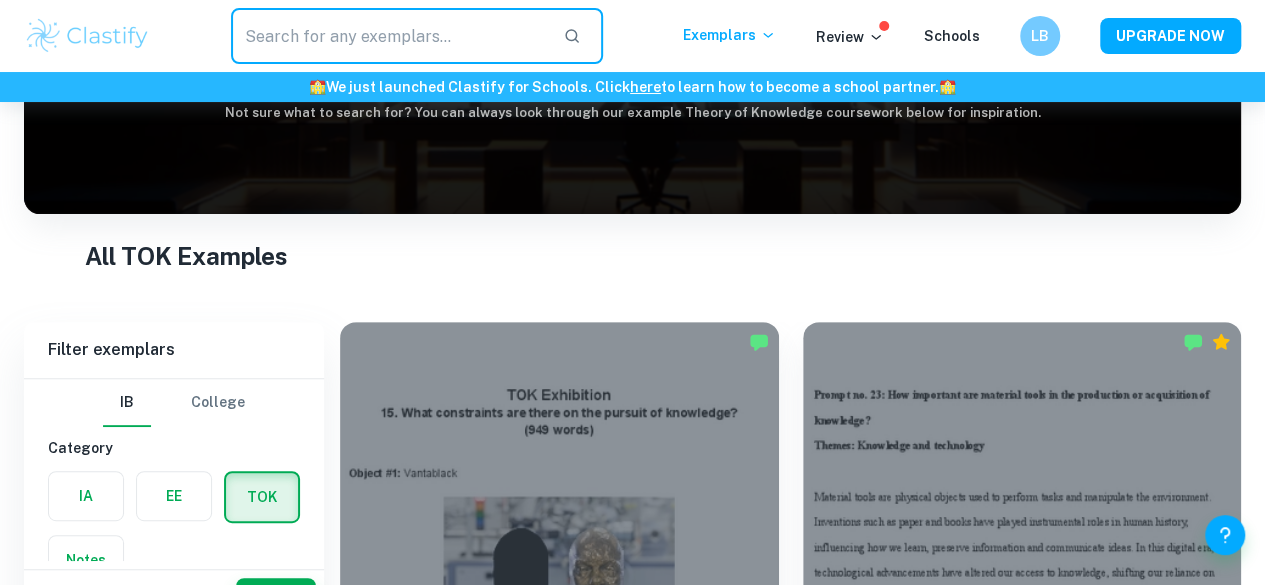 click at bounding box center (389, 36) 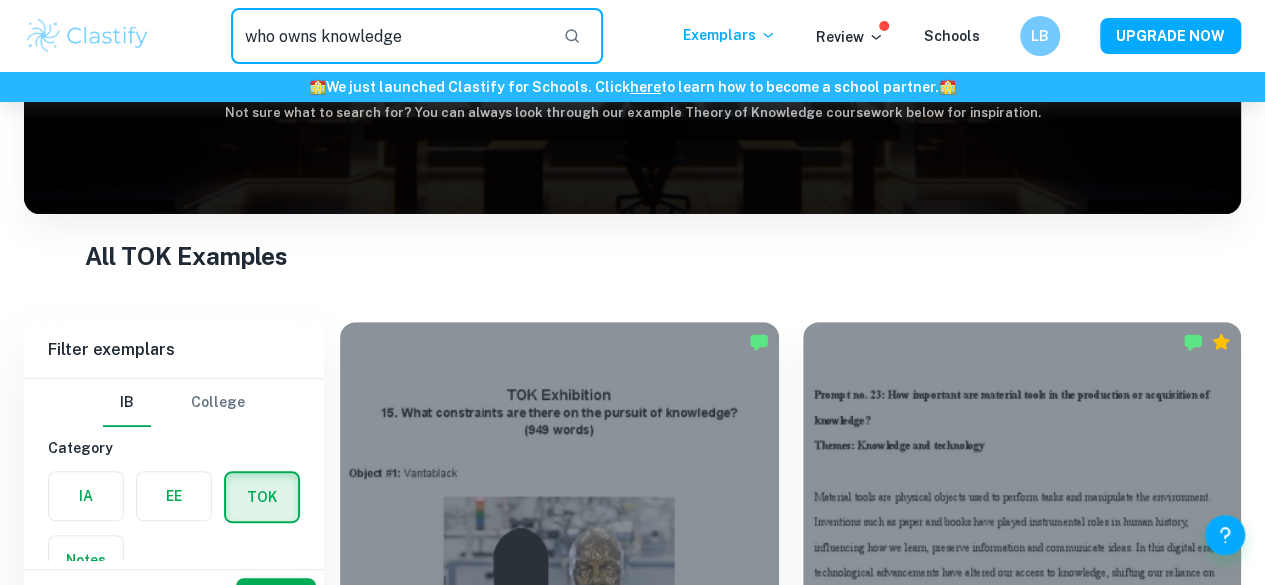 type on "who owns knowledge" 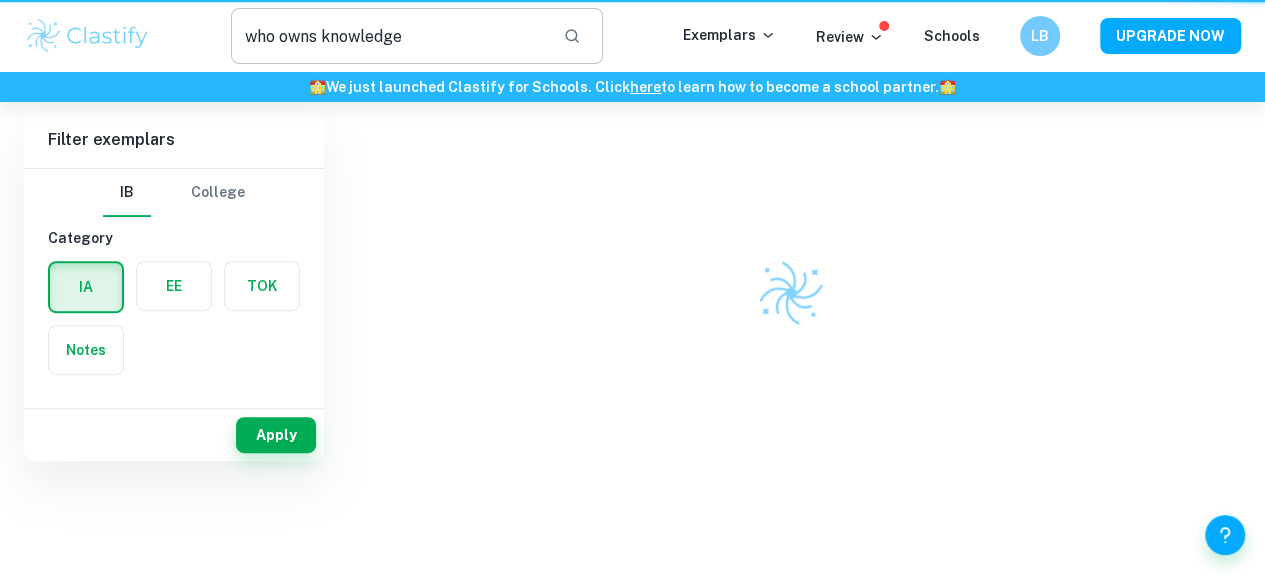 scroll, scrollTop: 0, scrollLeft: 0, axis: both 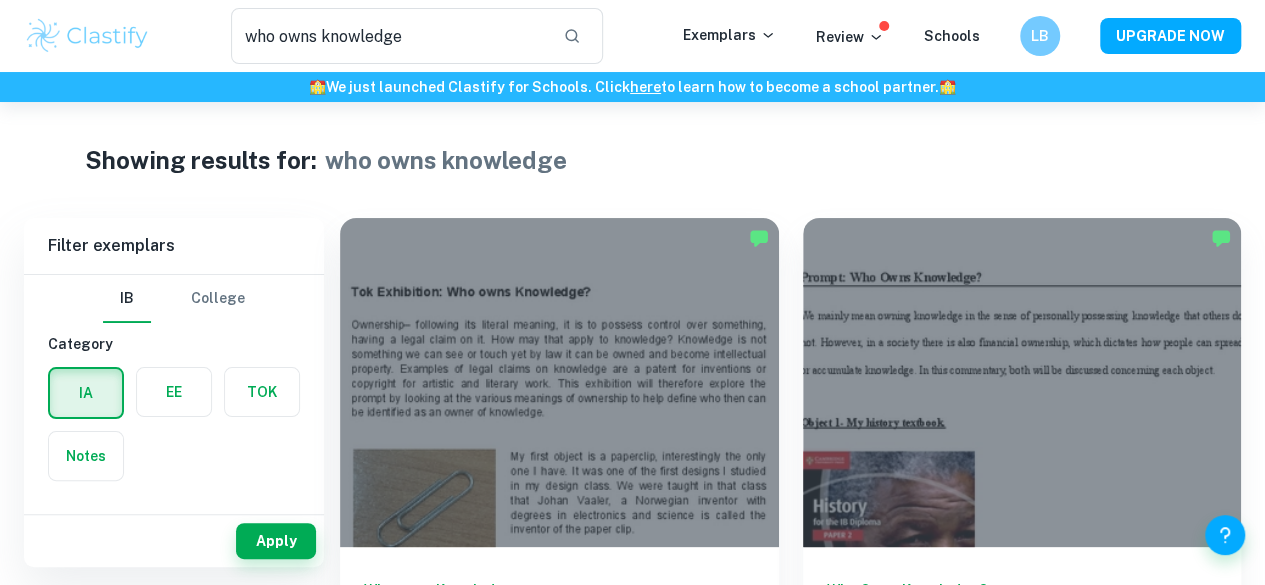 click at bounding box center [262, 392] 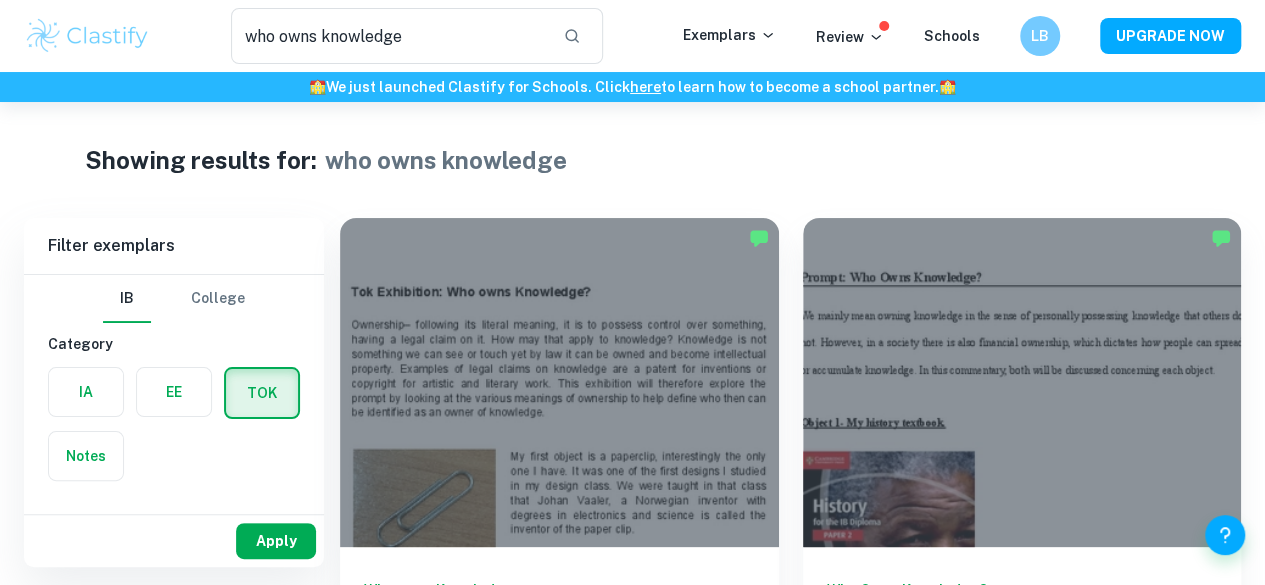 click on "Apply" at bounding box center (276, 541) 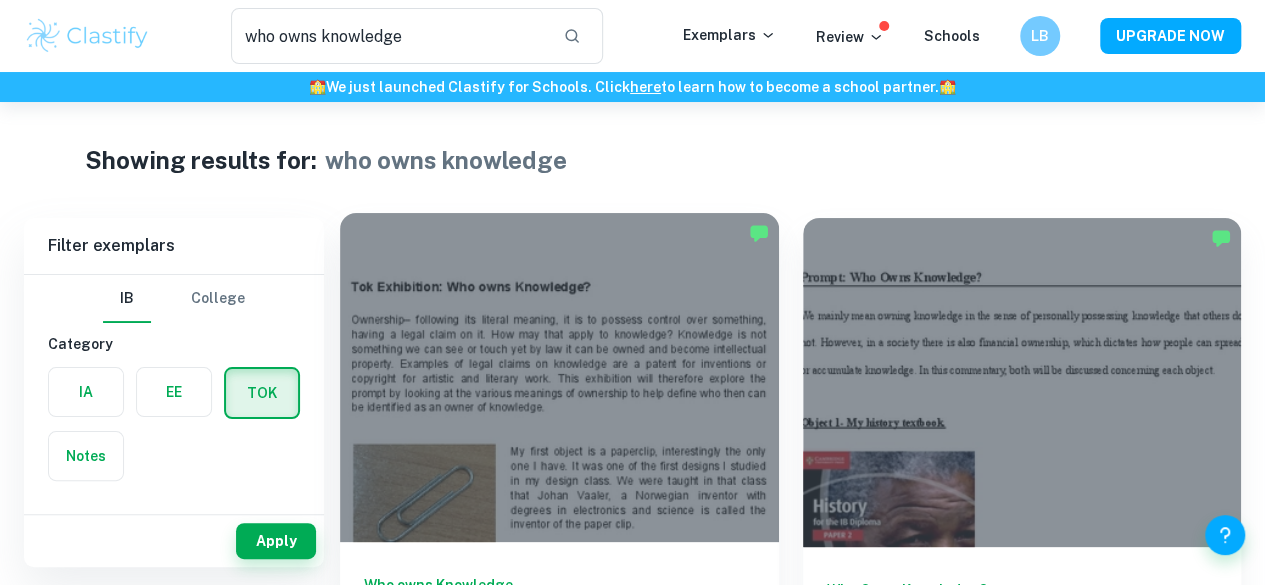 scroll, scrollTop: 100, scrollLeft: 0, axis: vertical 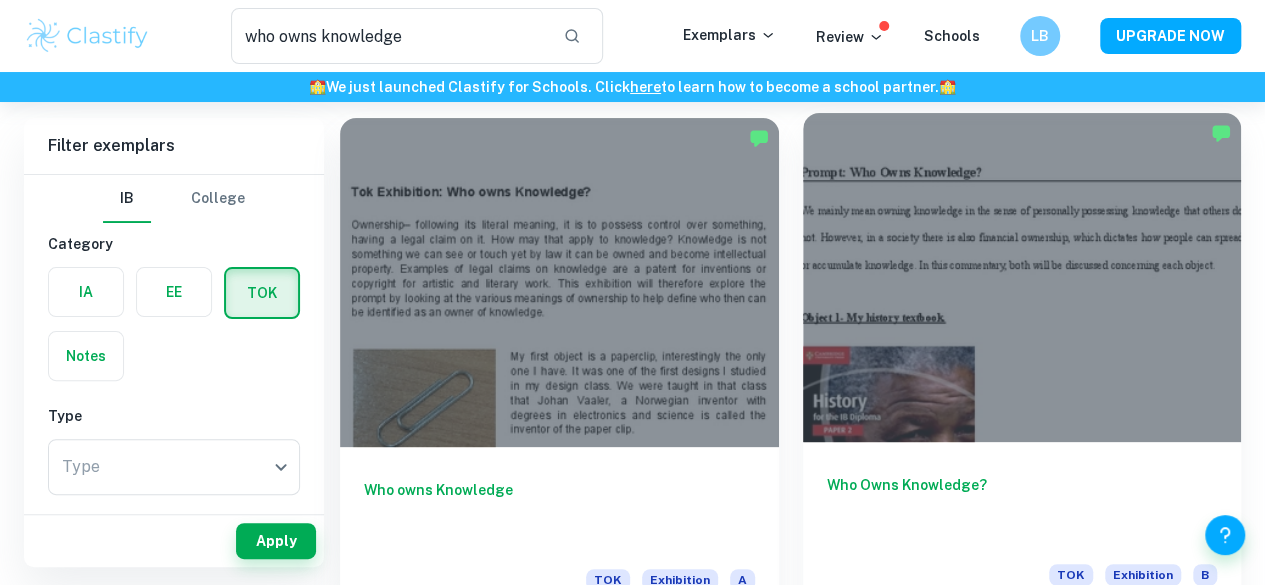click at bounding box center (1022, 277) 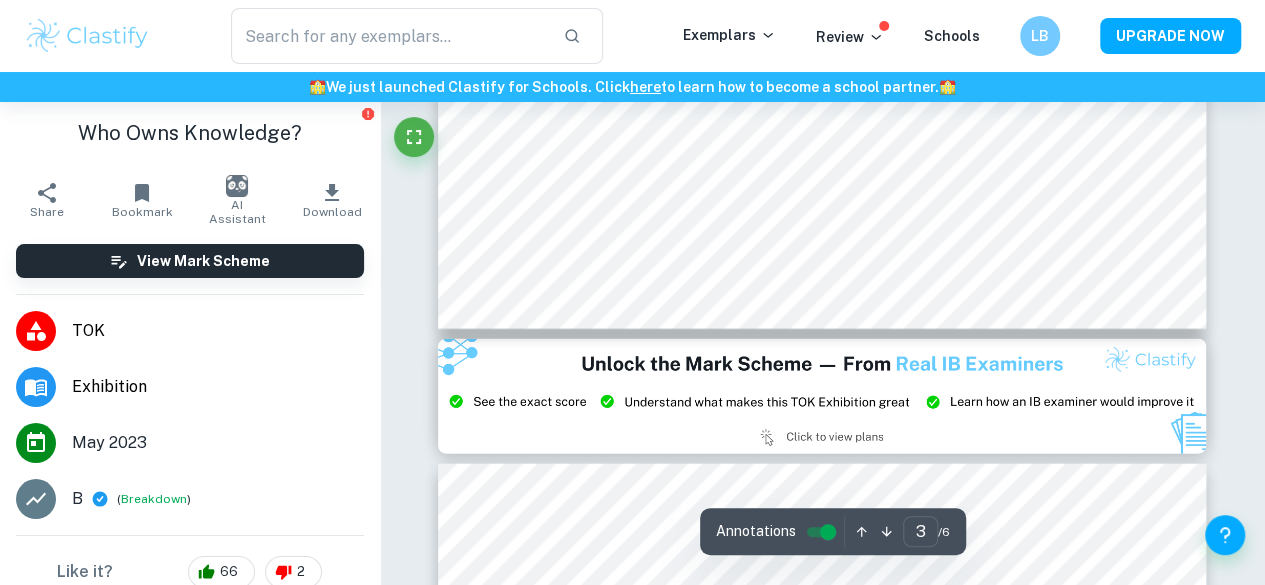 scroll, scrollTop: 2400, scrollLeft: 0, axis: vertical 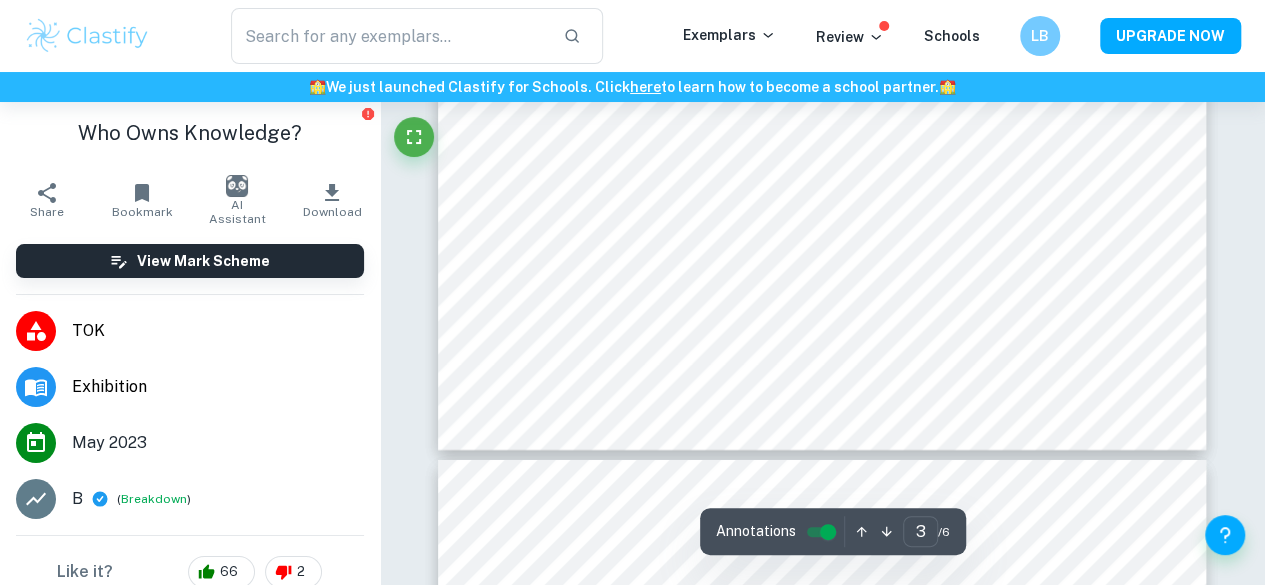 type on "4" 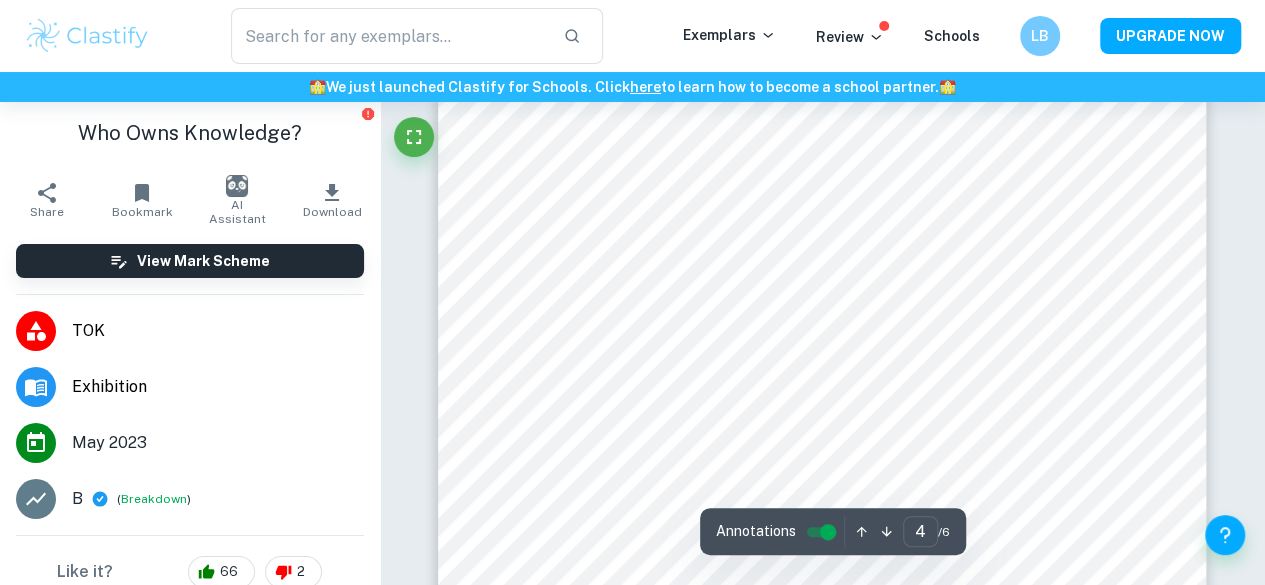 scroll, scrollTop: 4100, scrollLeft: 0, axis: vertical 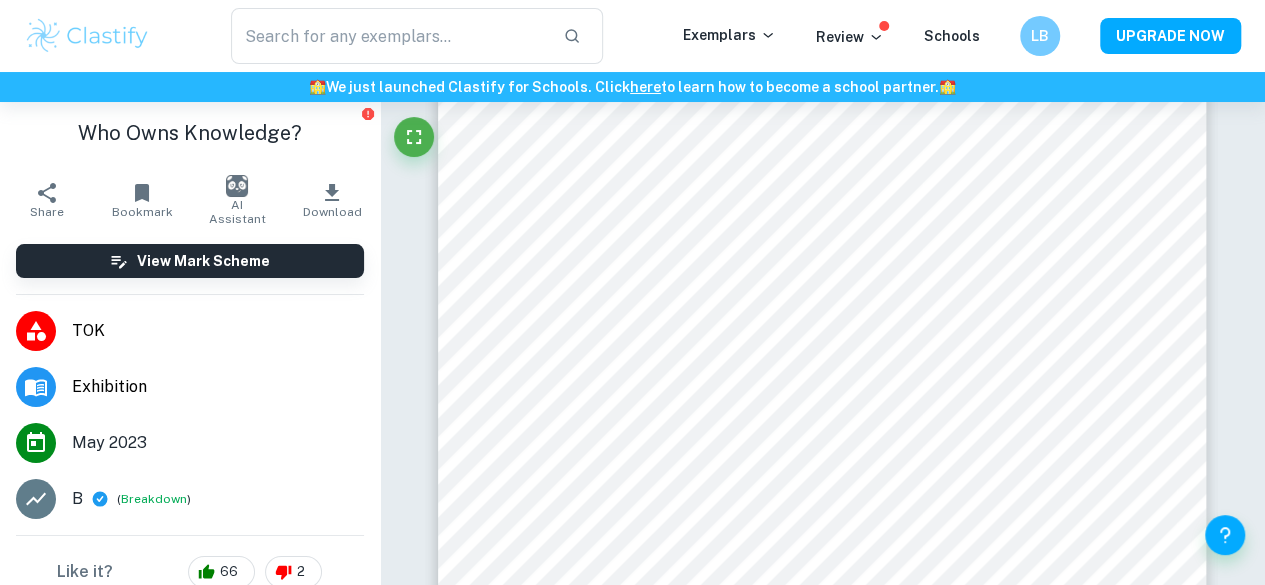 type on "who owns knowledge" 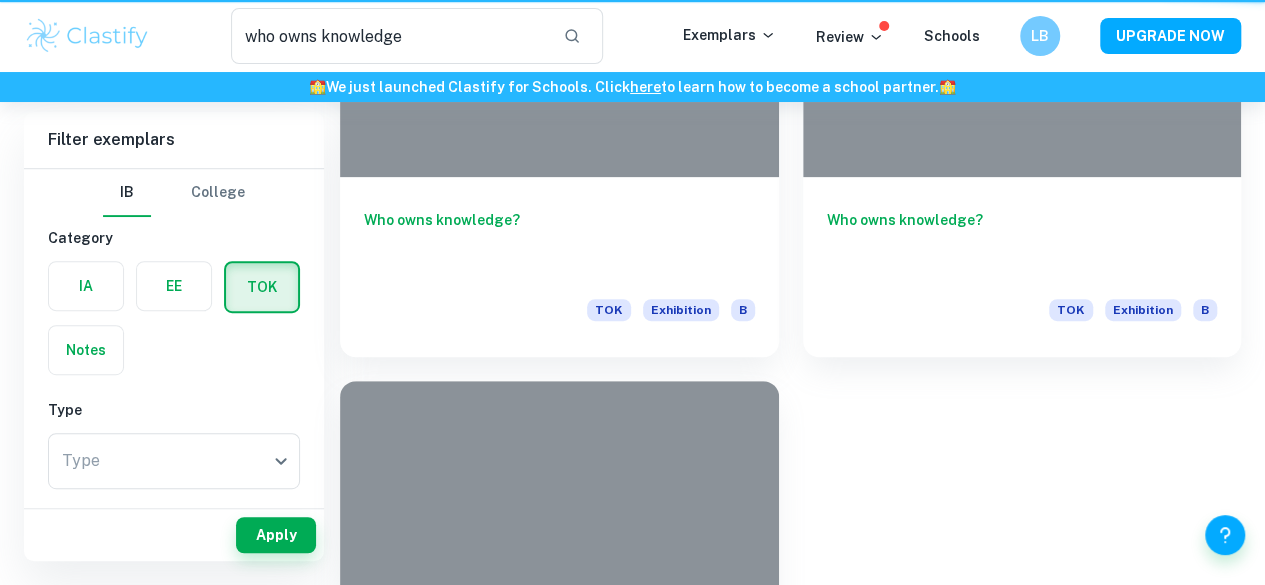 scroll, scrollTop: 100, scrollLeft: 0, axis: vertical 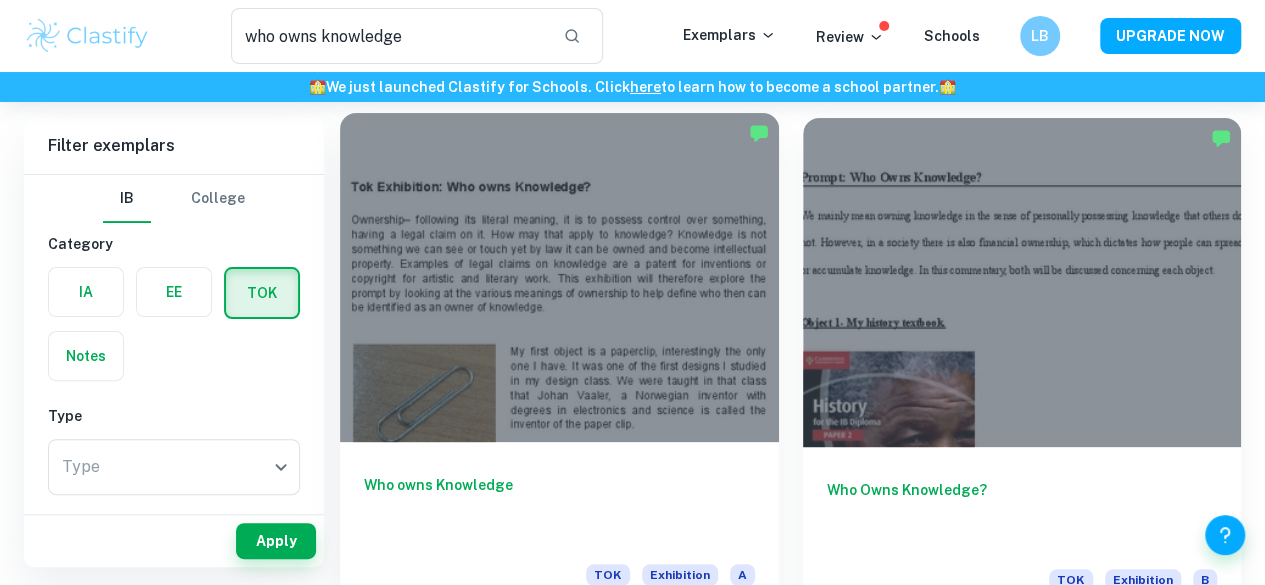 click at bounding box center (559, 277) 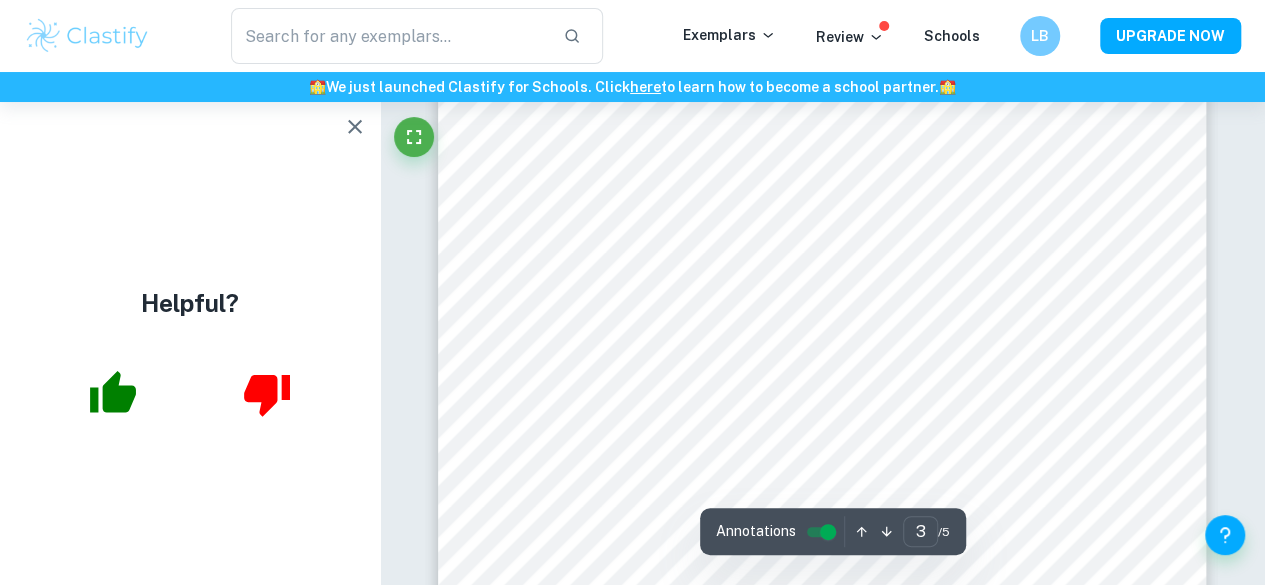 scroll, scrollTop: 2900, scrollLeft: 0, axis: vertical 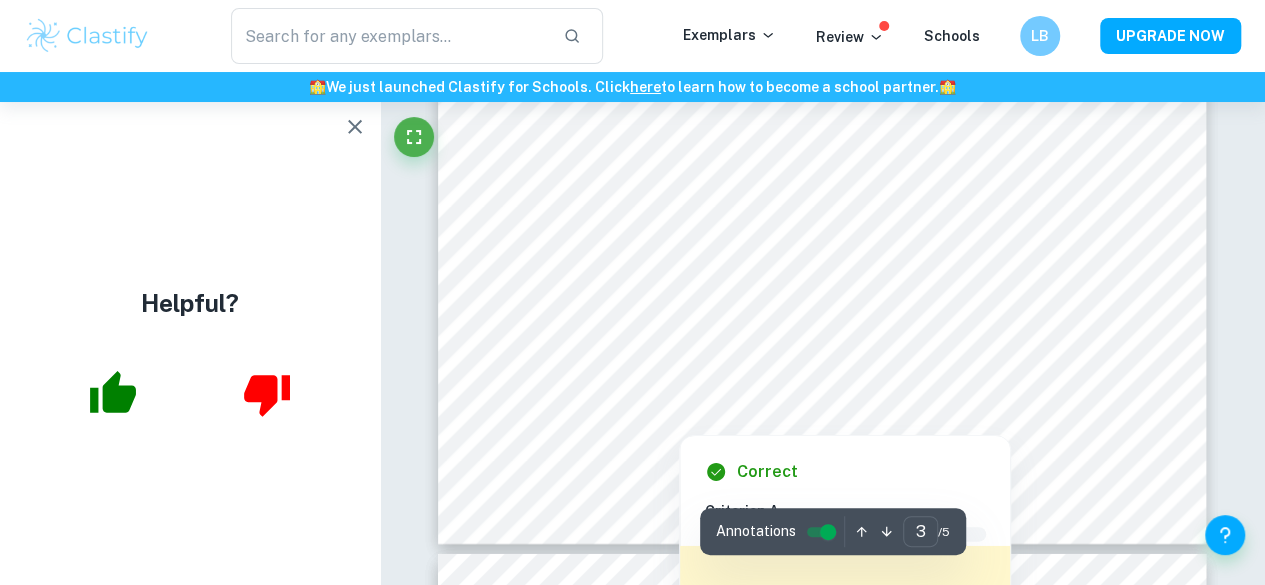 type on "4" 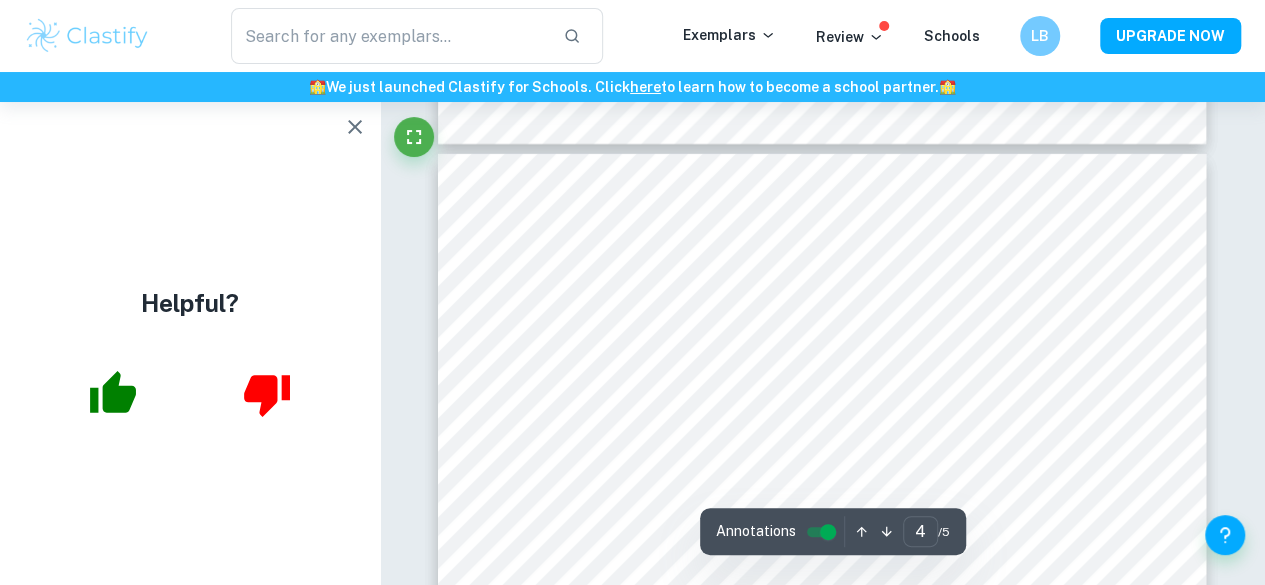 scroll, scrollTop: 3800, scrollLeft: 0, axis: vertical 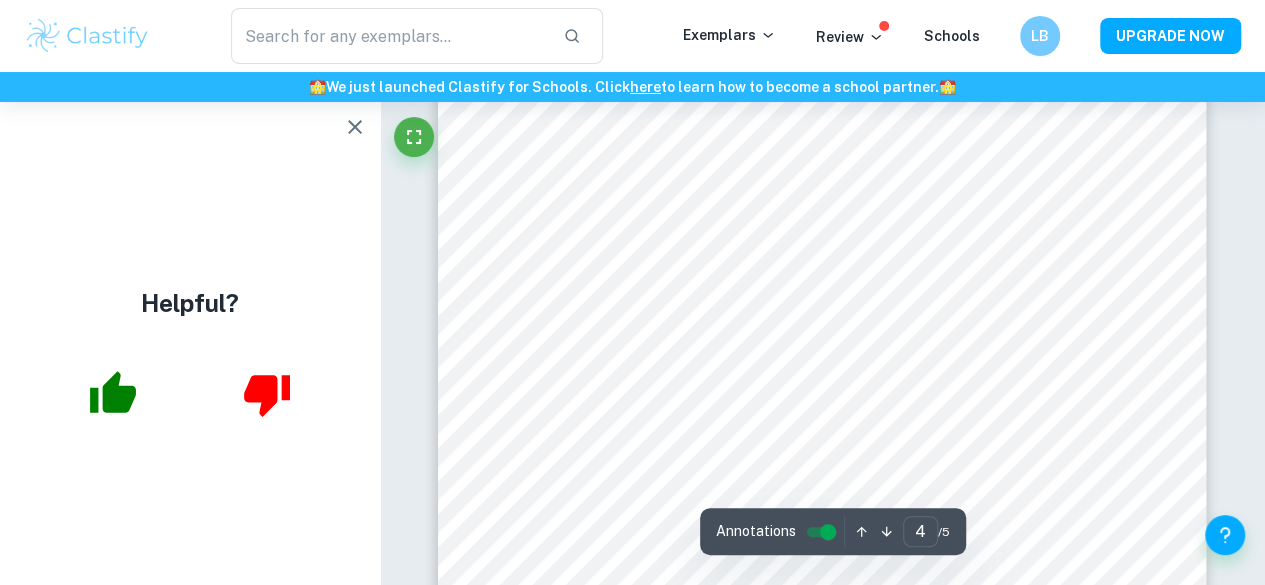 type on "who owns knowledge" 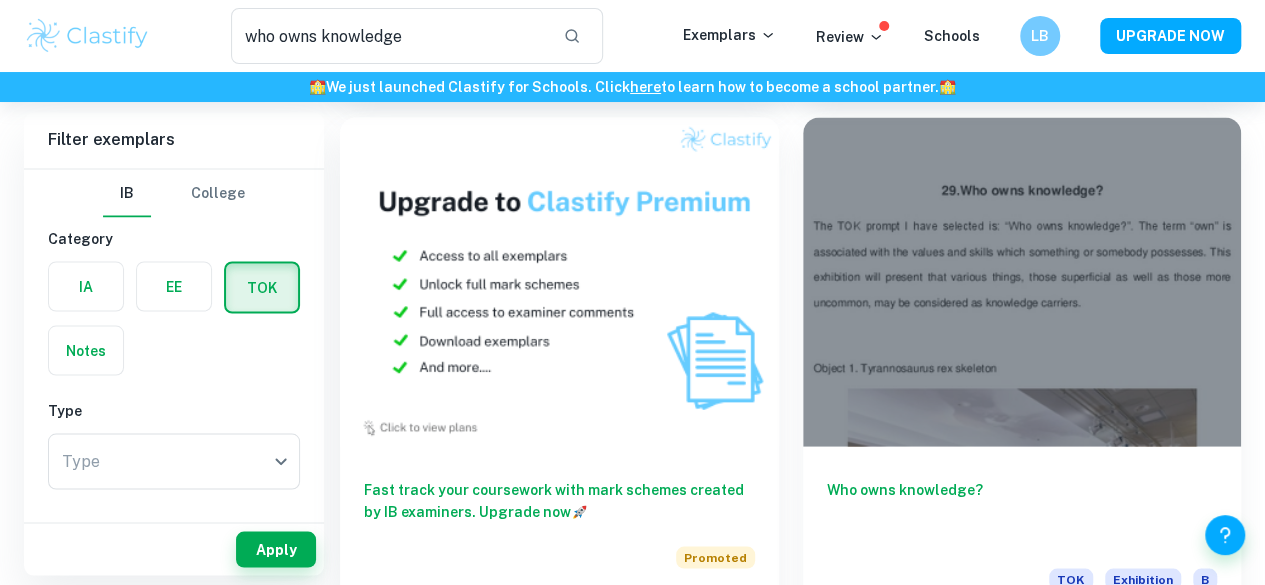 scroll, scrollTop: 1800, scrollLeft: 0, axis: vertical 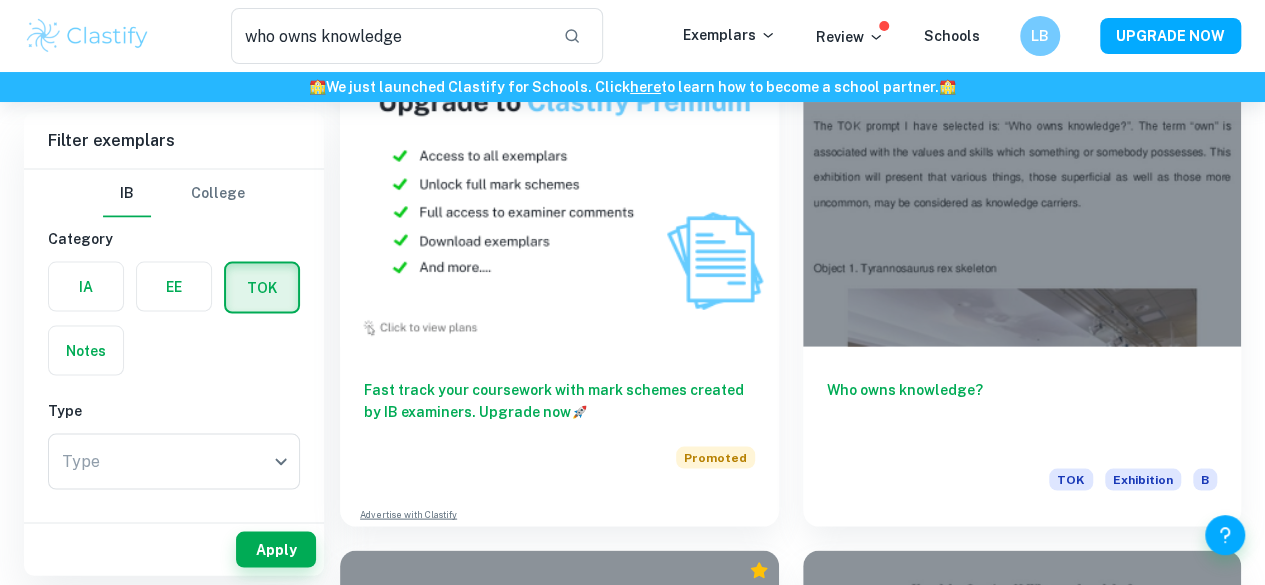 click at bounding box center [559, 1774] 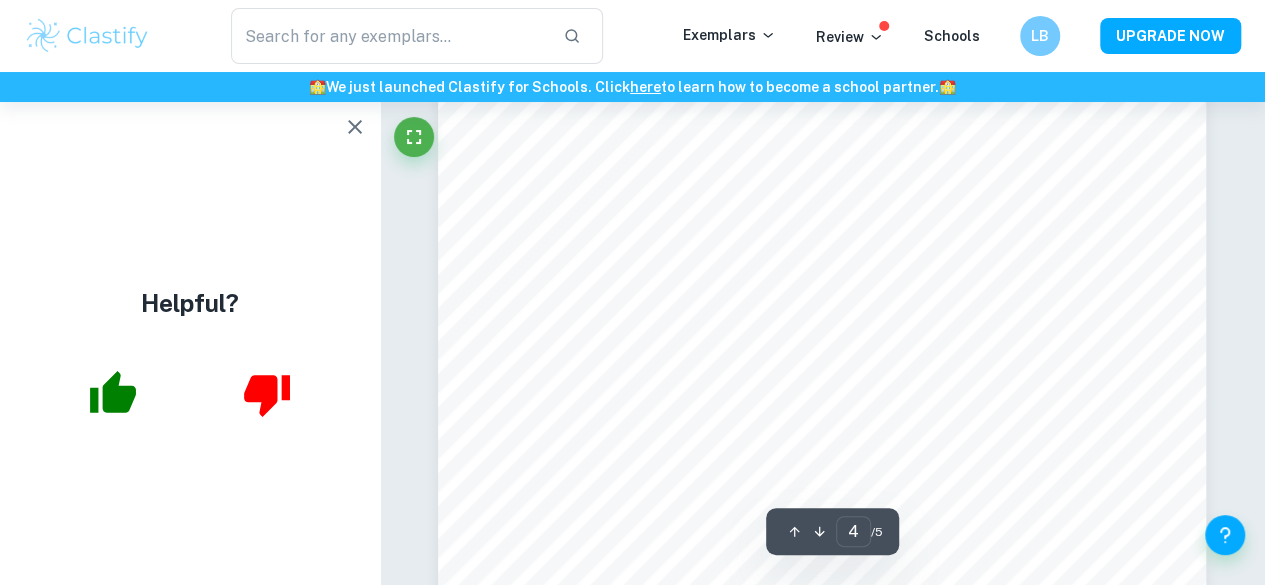scroll, scrollTop: 3602, scrollLeft: 0, axis: vertical 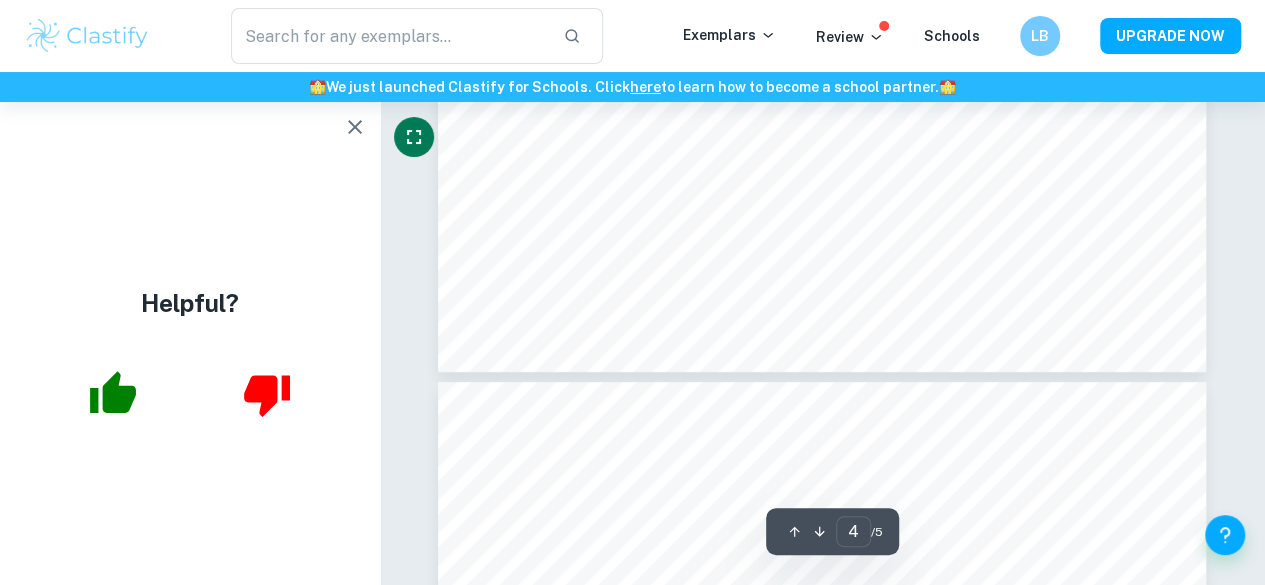 type on "5" 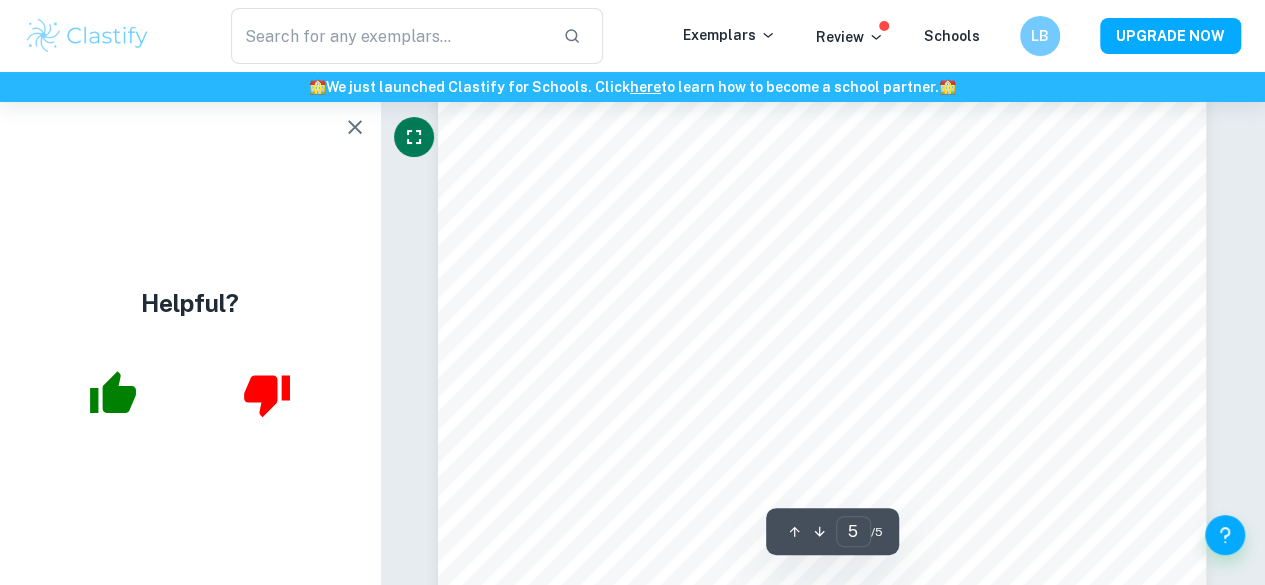 scroll, scrollTop: 4812, scrollLeft: 0, axis: vertical 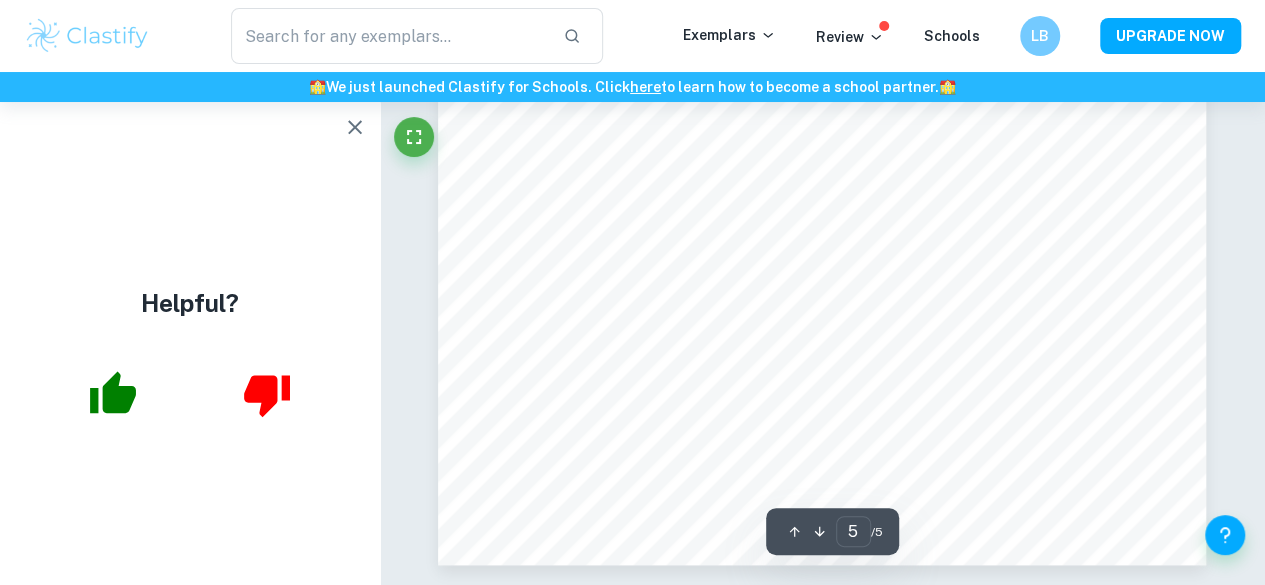 type on "who owns knowledge" 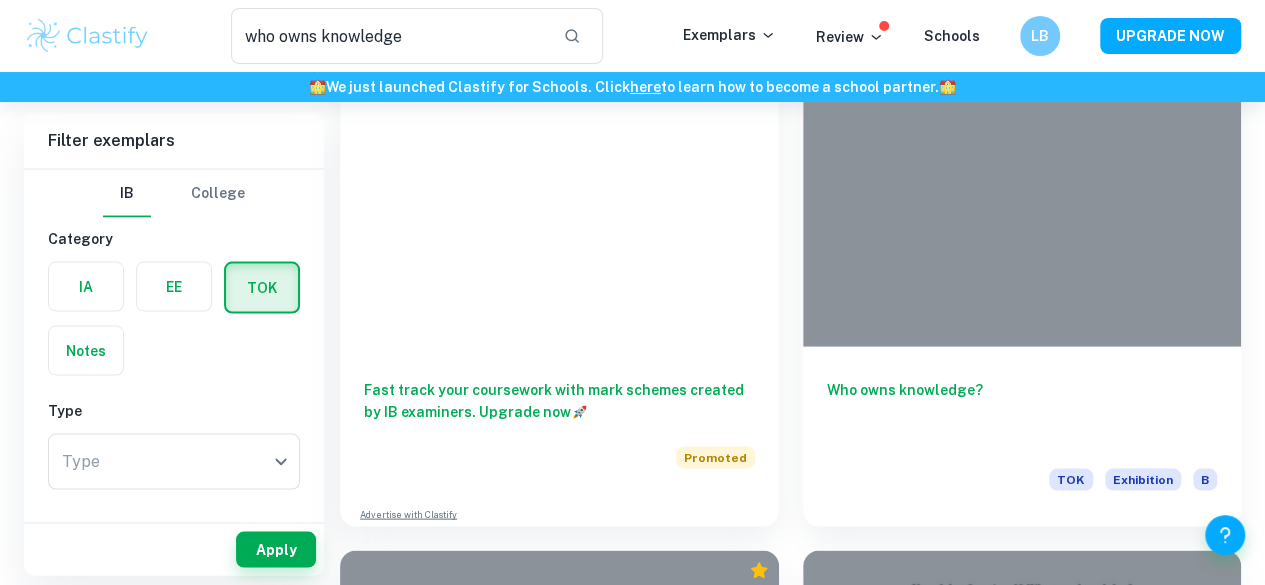 scroll, scrollTop: 2100, scrollLeft: 0, axis: vertical 